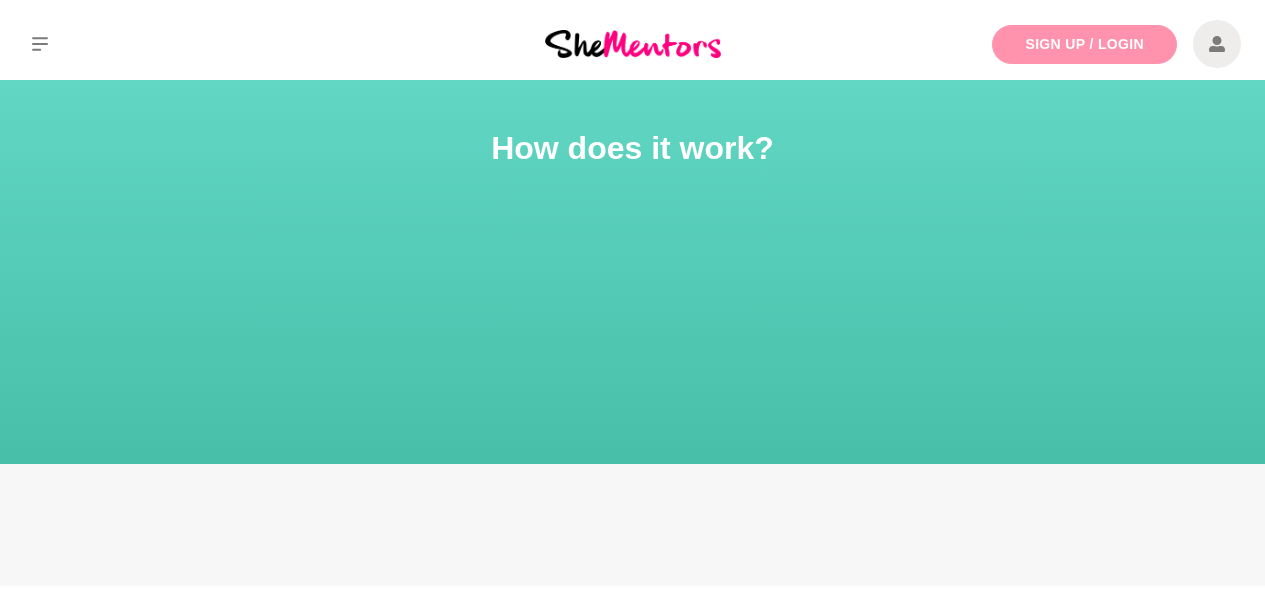 scroll, scrollTop: 0, scrollLeft: 0, axis: both 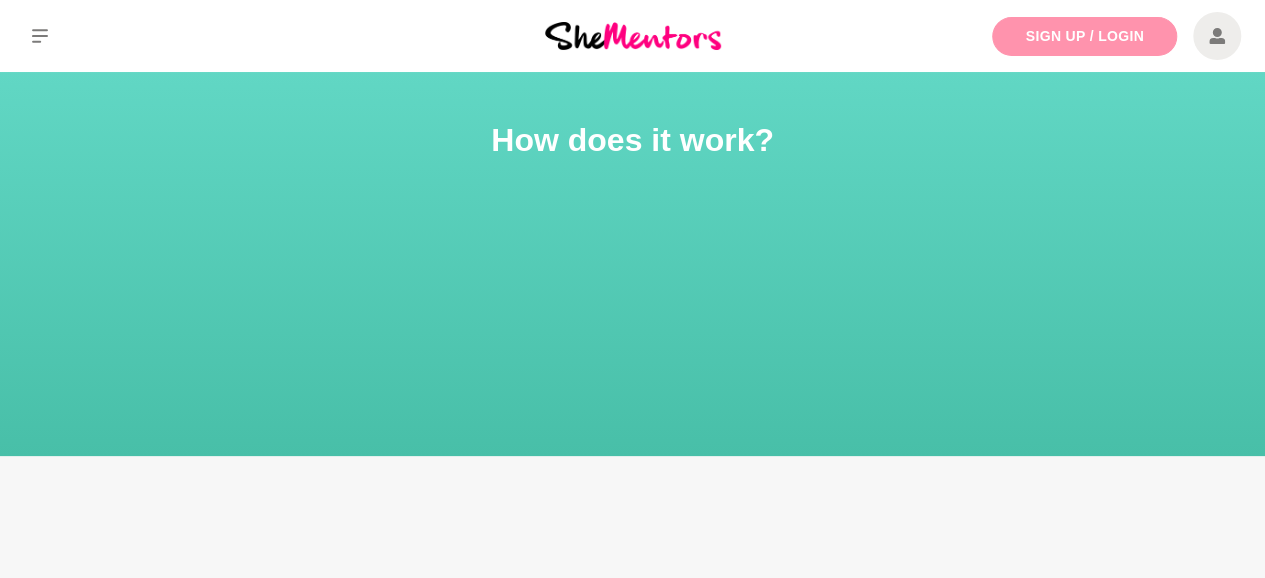 click on "Sign Up / Login" at bounding box center [1084, 36] 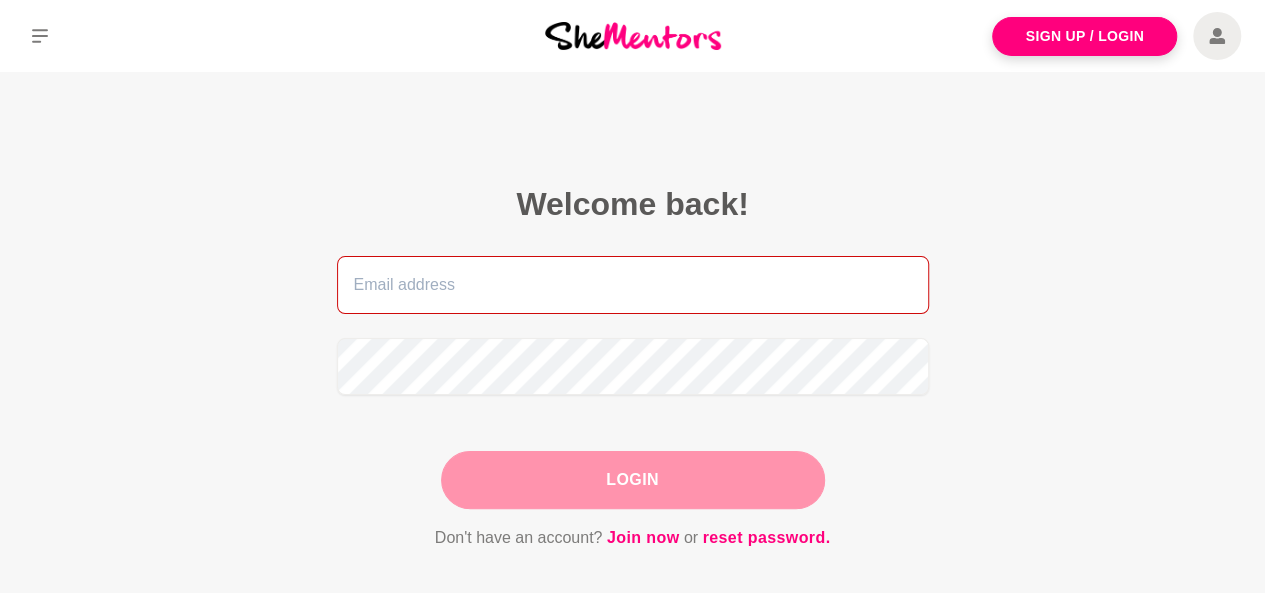 click at bounding box center [633, 285] 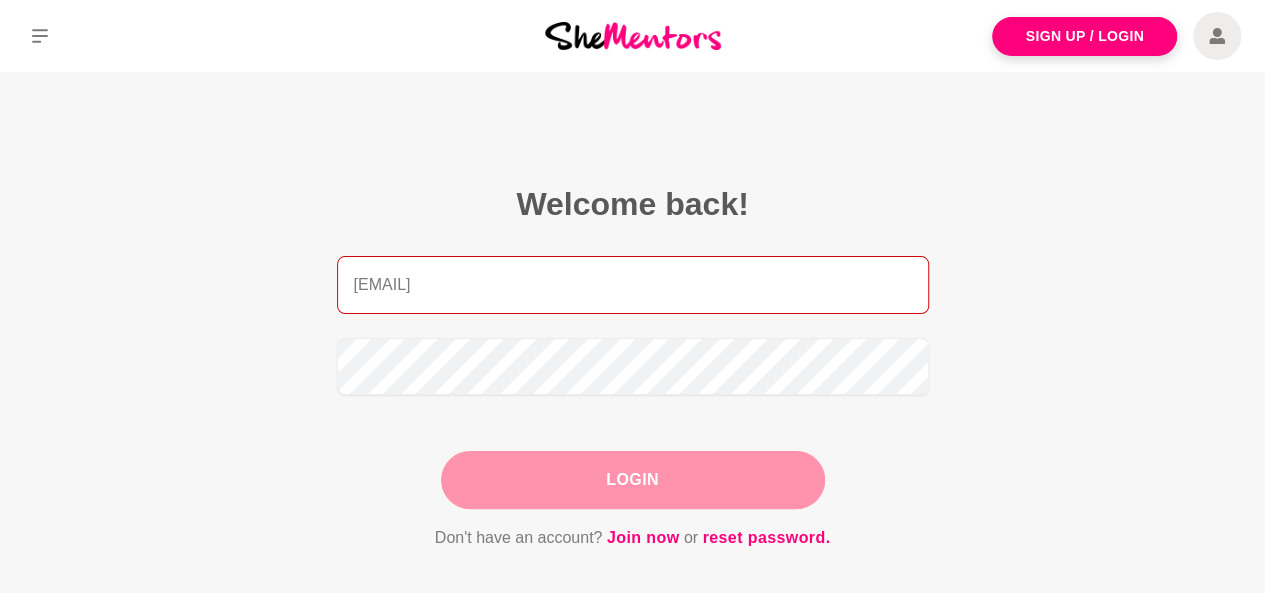 type on "[EMAIL]" 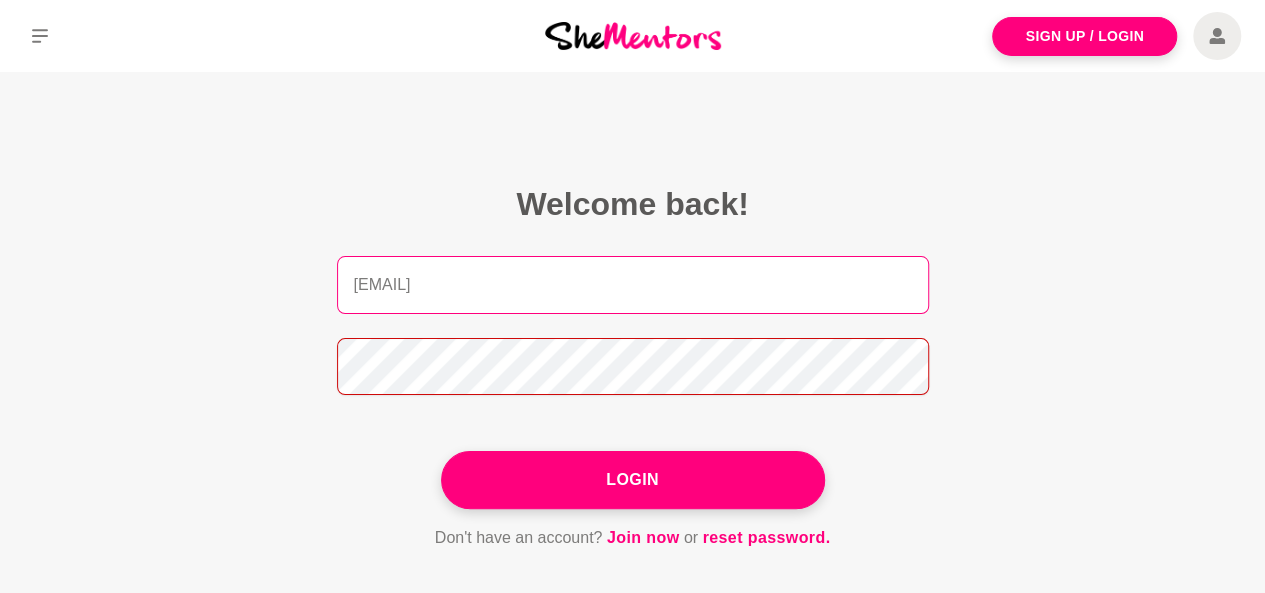 click on "Login" at bounding box center [633, 480] 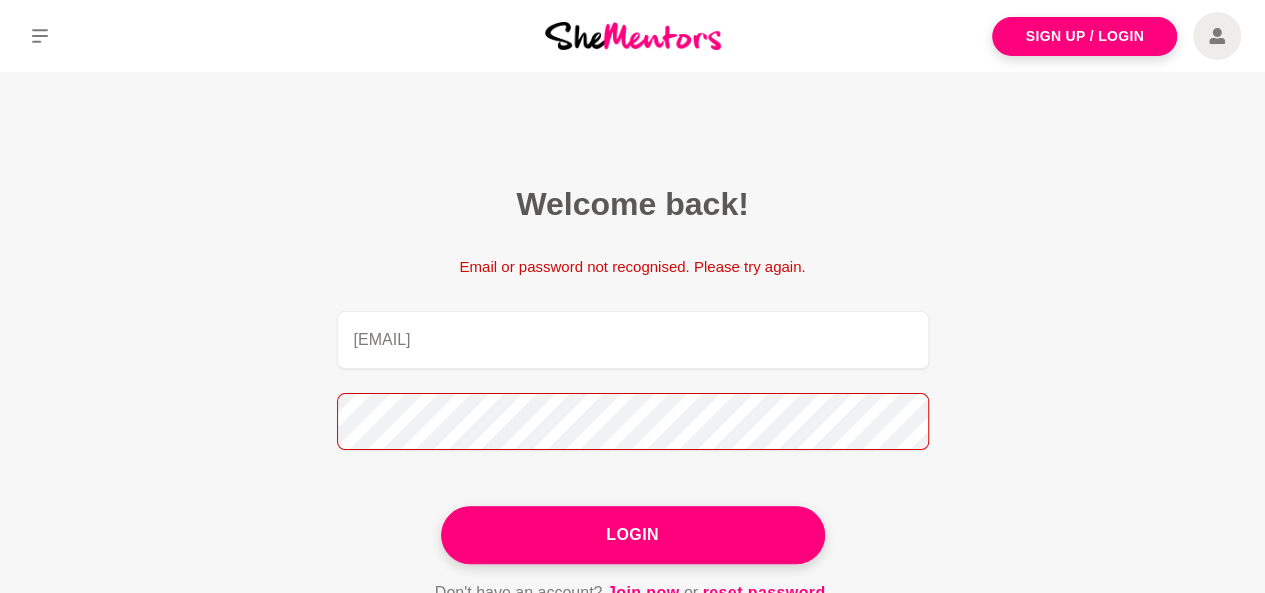 click on "Login" at bounding box center (633, 535) 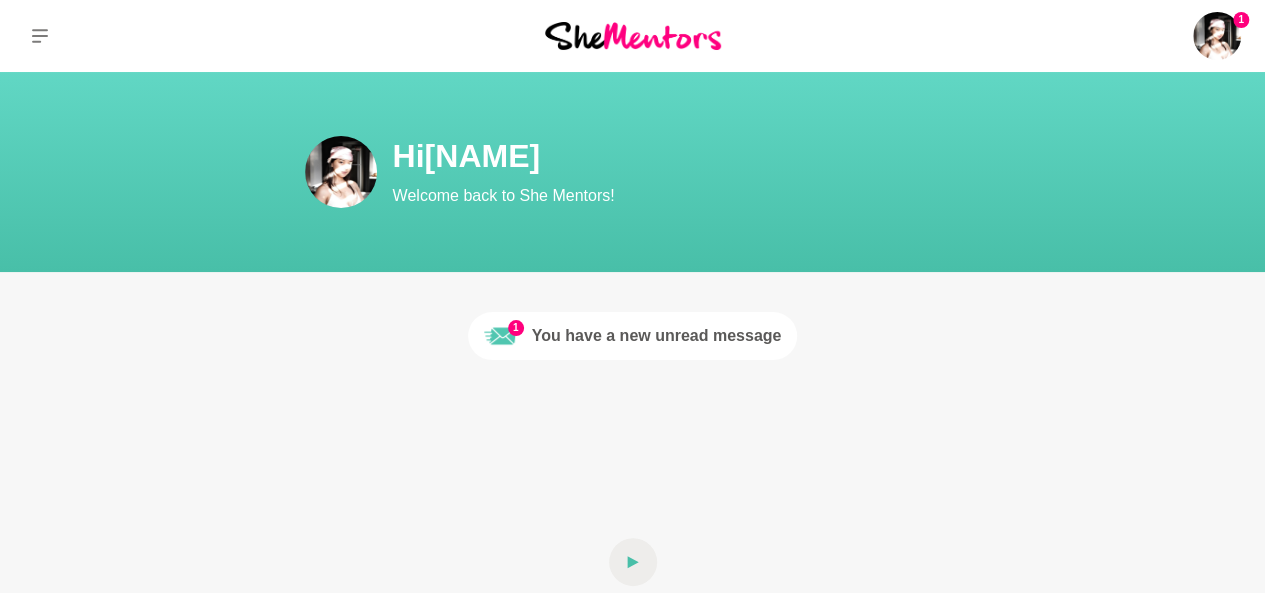 click on "You have a new unread message" at bounding box center (657, 336) 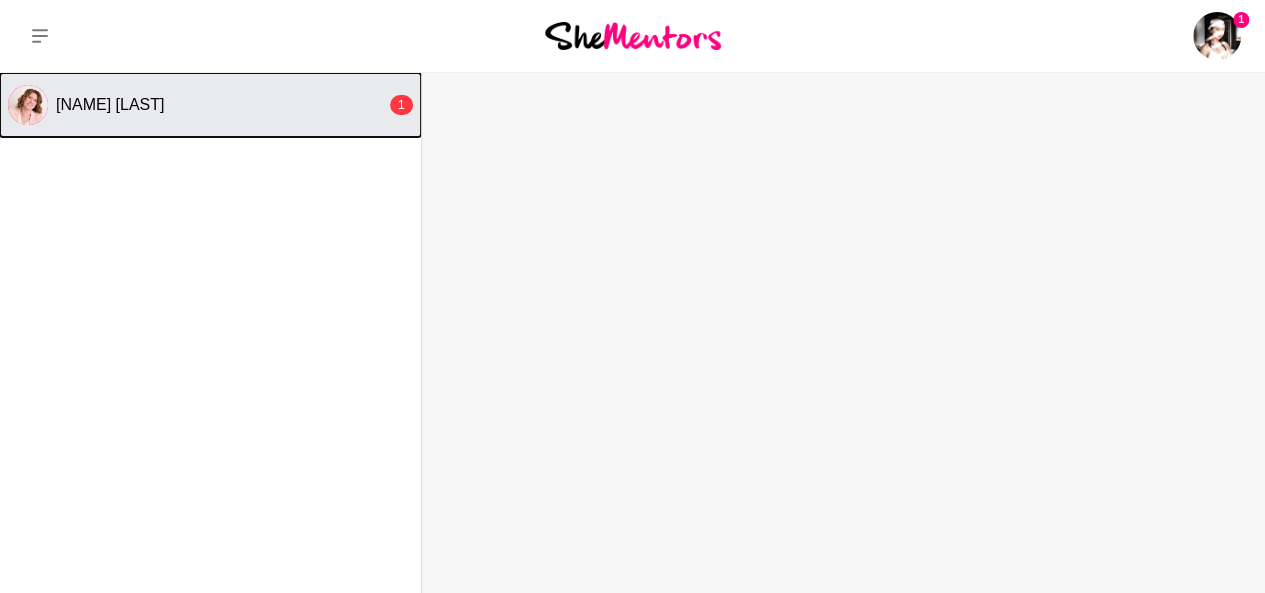 click on "[NAME] [LAST]" at bounding box center (221, 105) 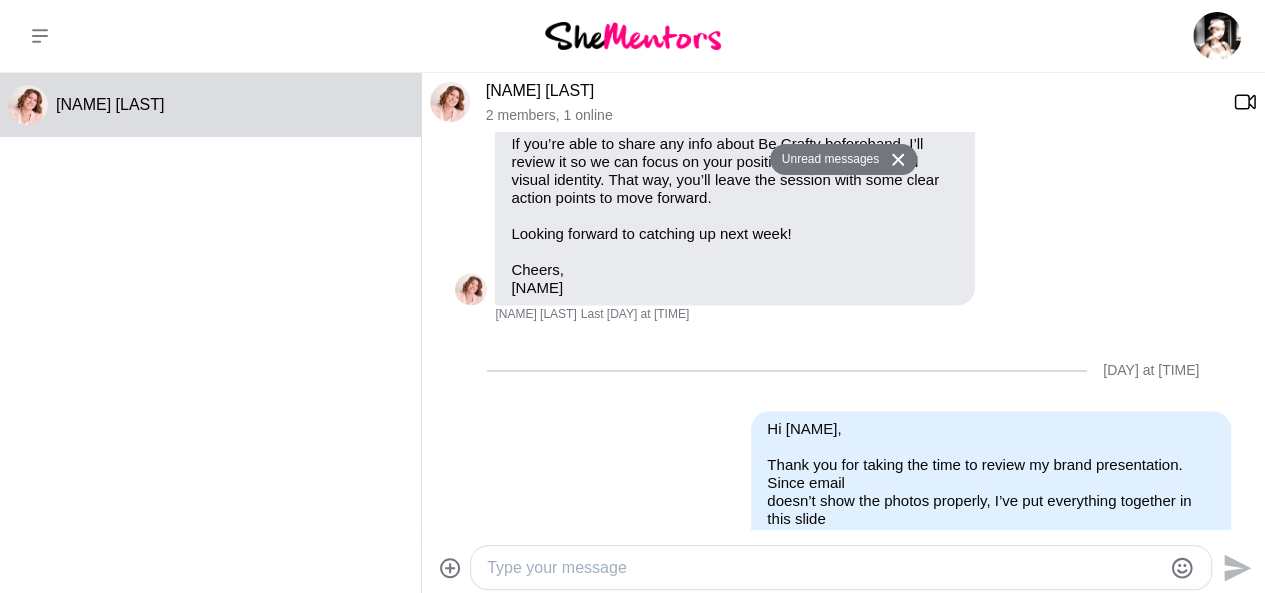 scroll, scrollTop: 1750, scrollLeft: 0, axis: vertical 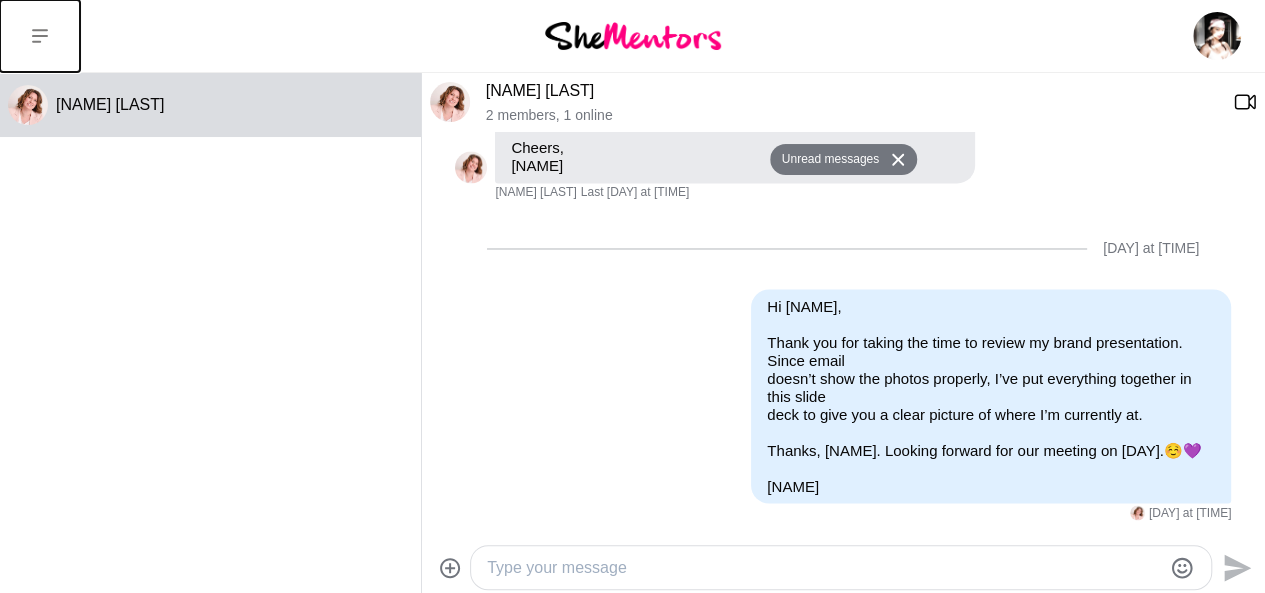 click at bounding box center [40, 36] 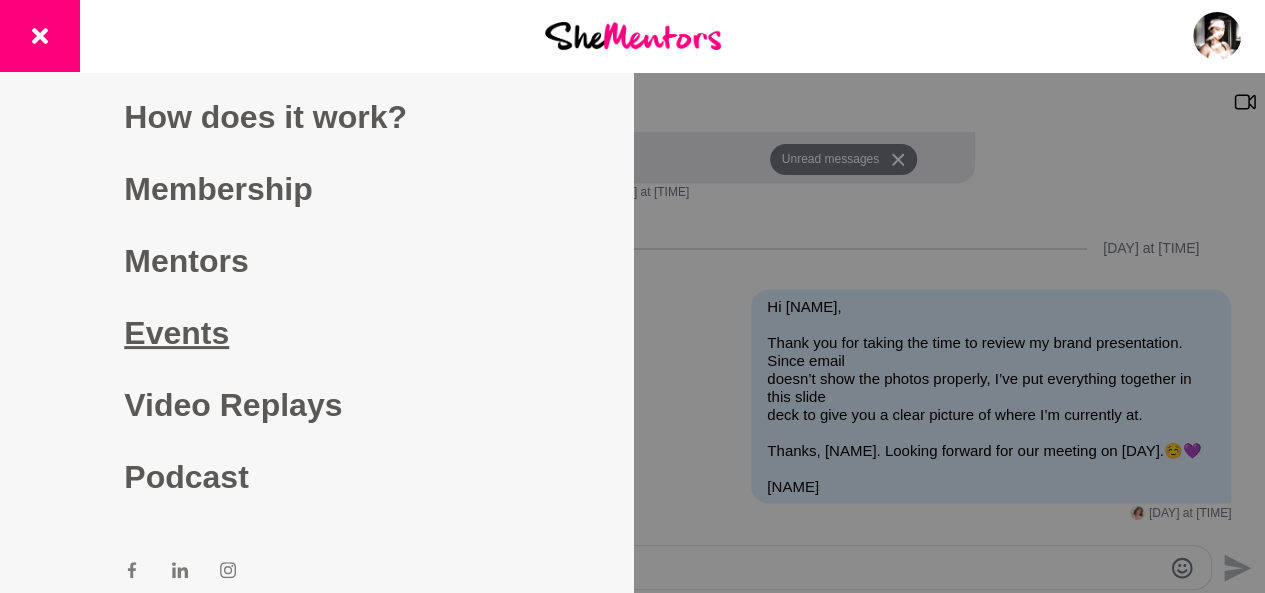 click on "Events" at bounding box center (316, 333) 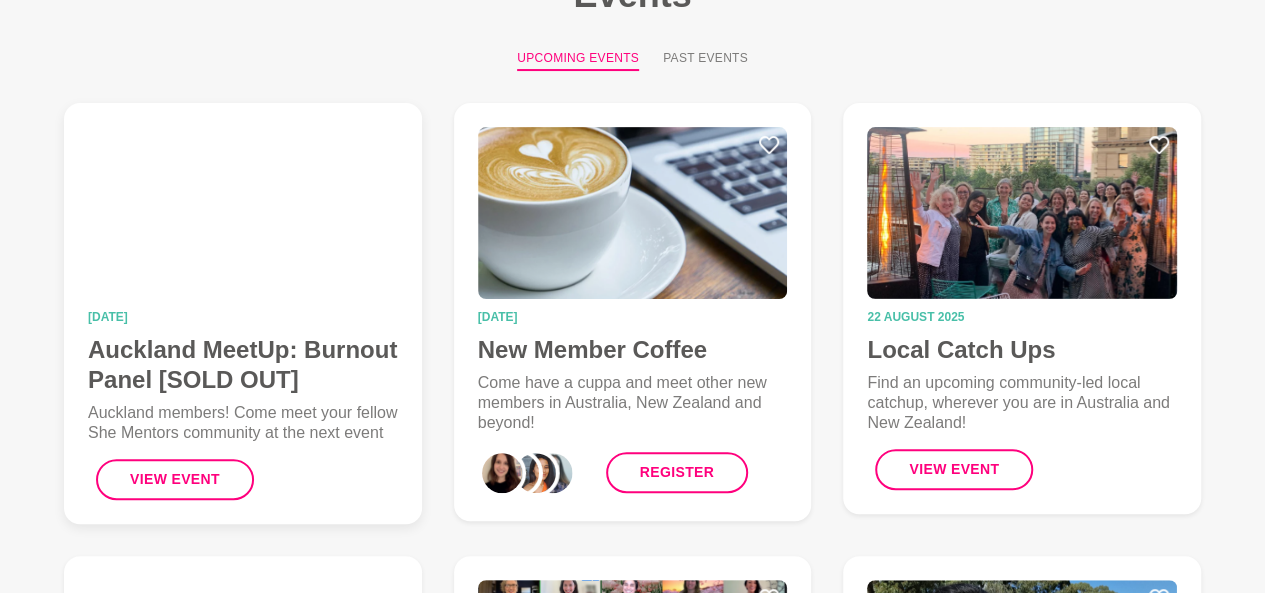 scroll, scrollTop: 200, scrollLeft: 0, axis: vertical 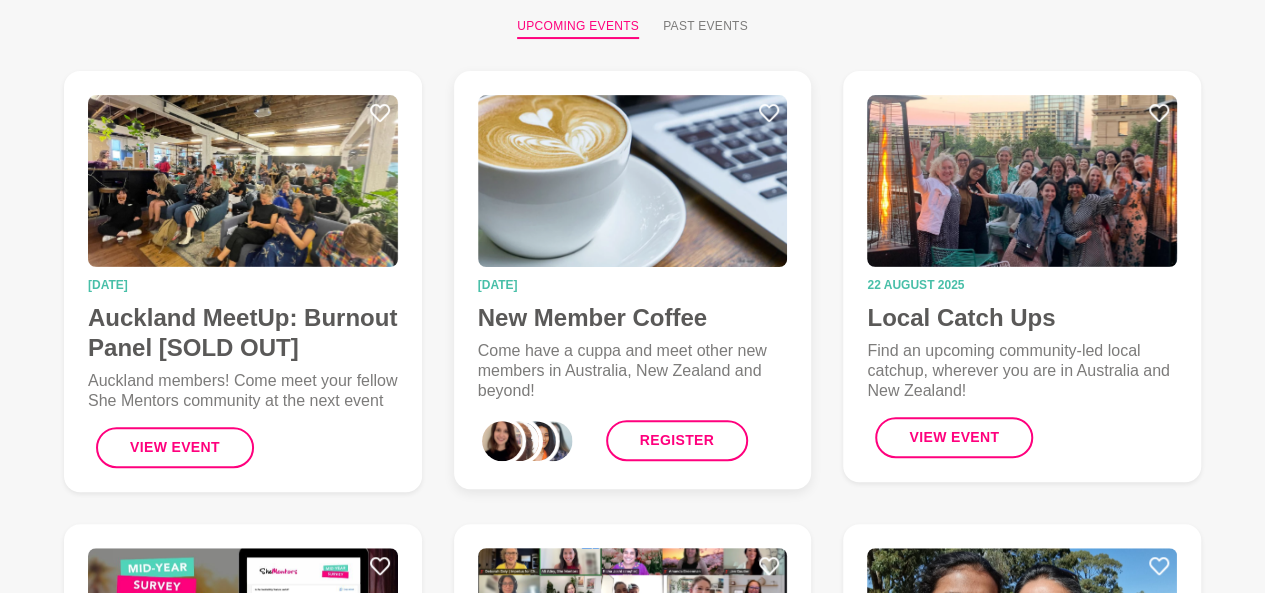 click on "Come have a cuppa and meet other new members in Australia, New Zealand and beyond!" at bounding box center (633, 371) 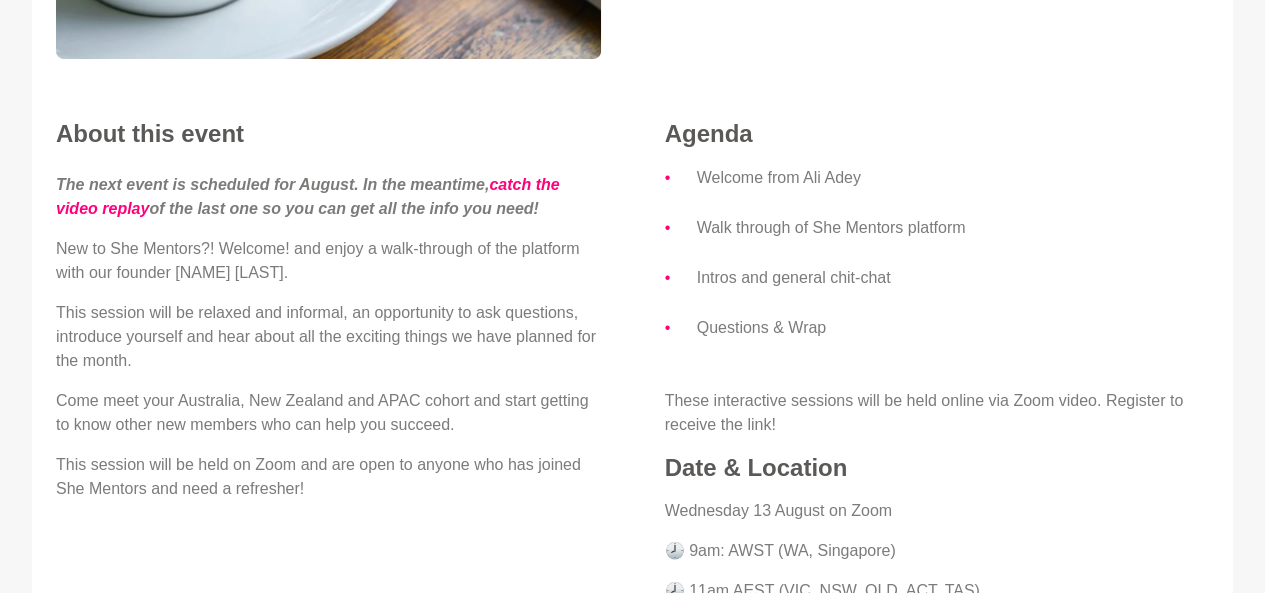scroll, scrollTop: 500, scrollLeft: 0, axis: vertical 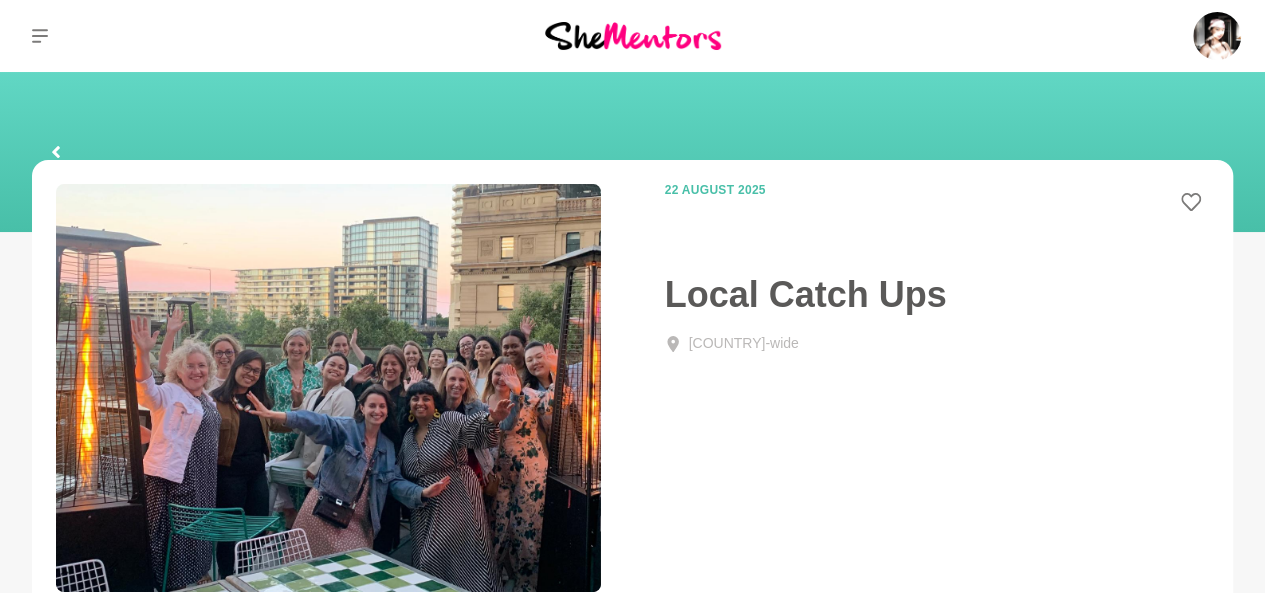 click at bounding box center (633, 35) 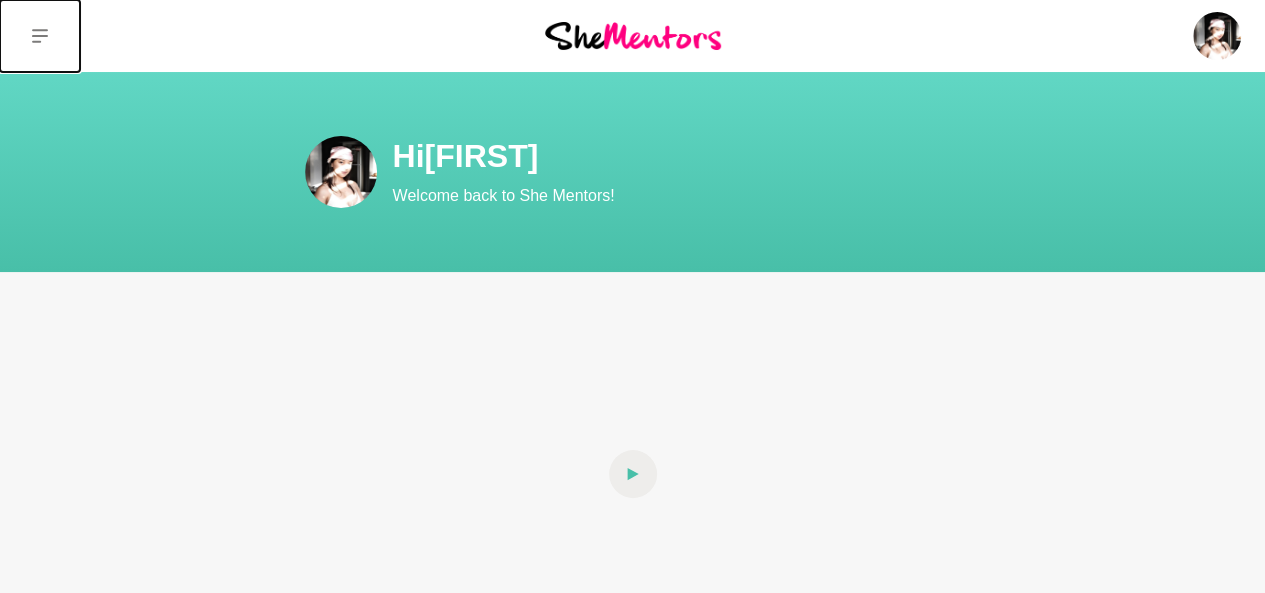 click 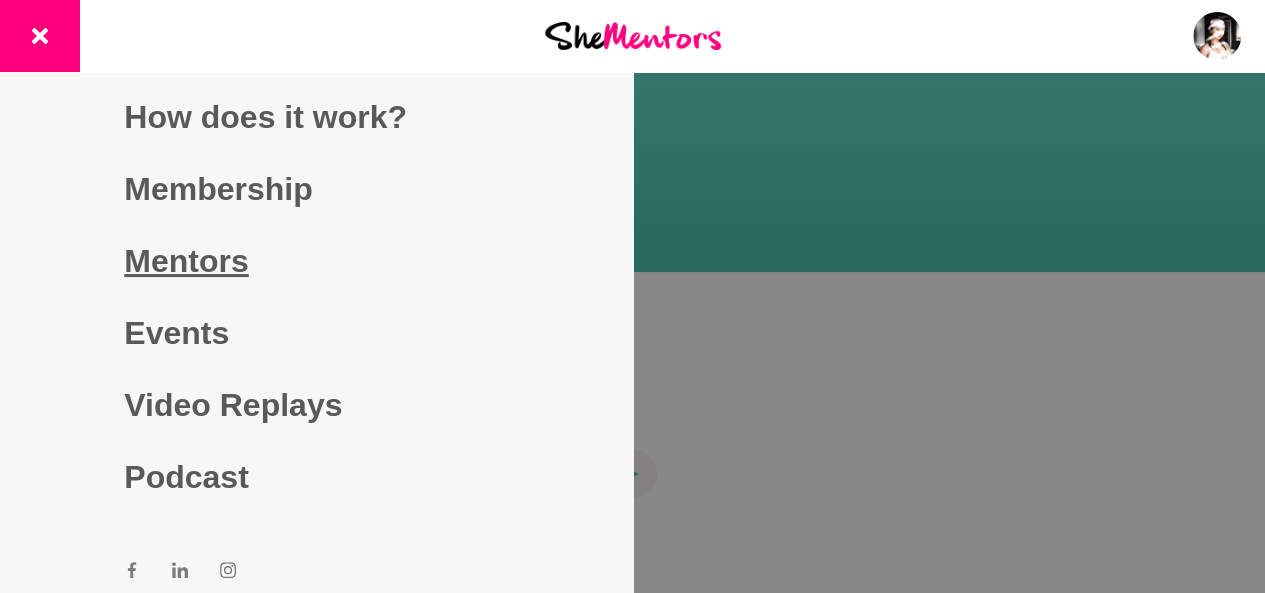 click on "Mentors" at bounding box center [316, 261] 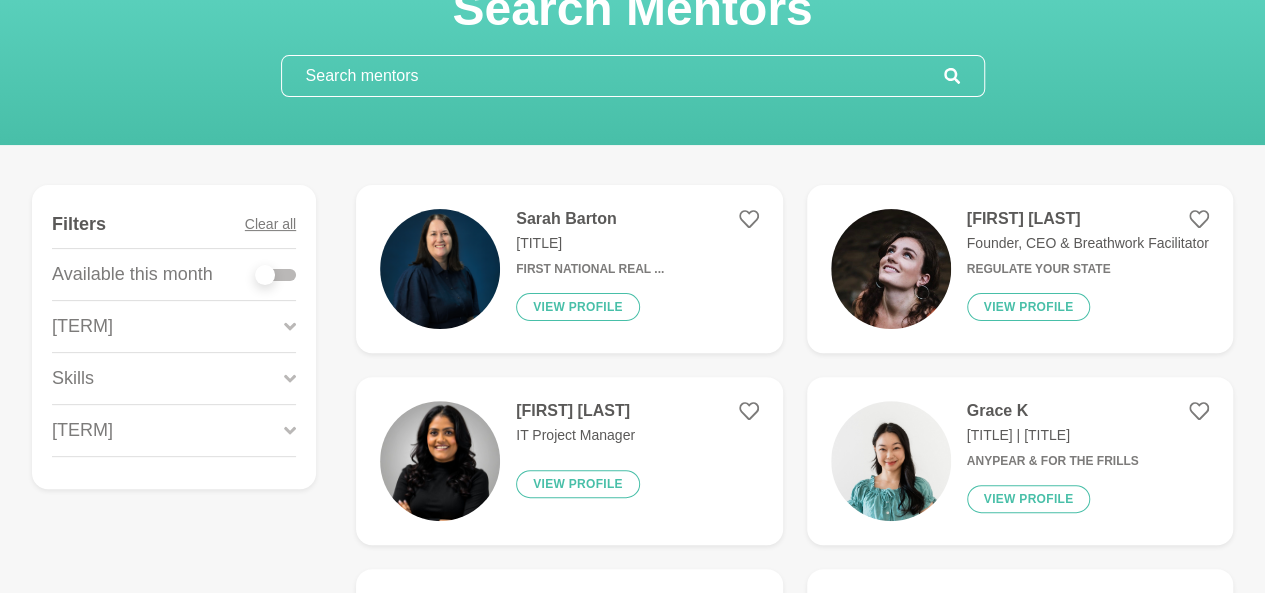 scroll, scrollTop: 200, scrollLeft: 0, axis: vertical 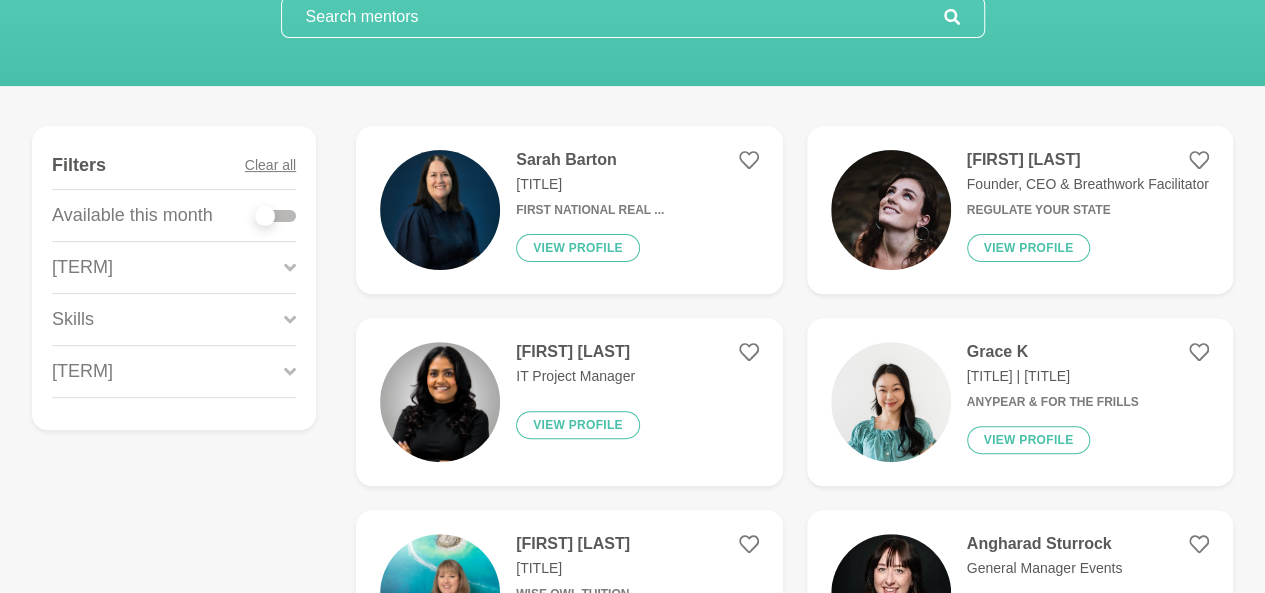 click on "Location" at bounding box center (174, 371) 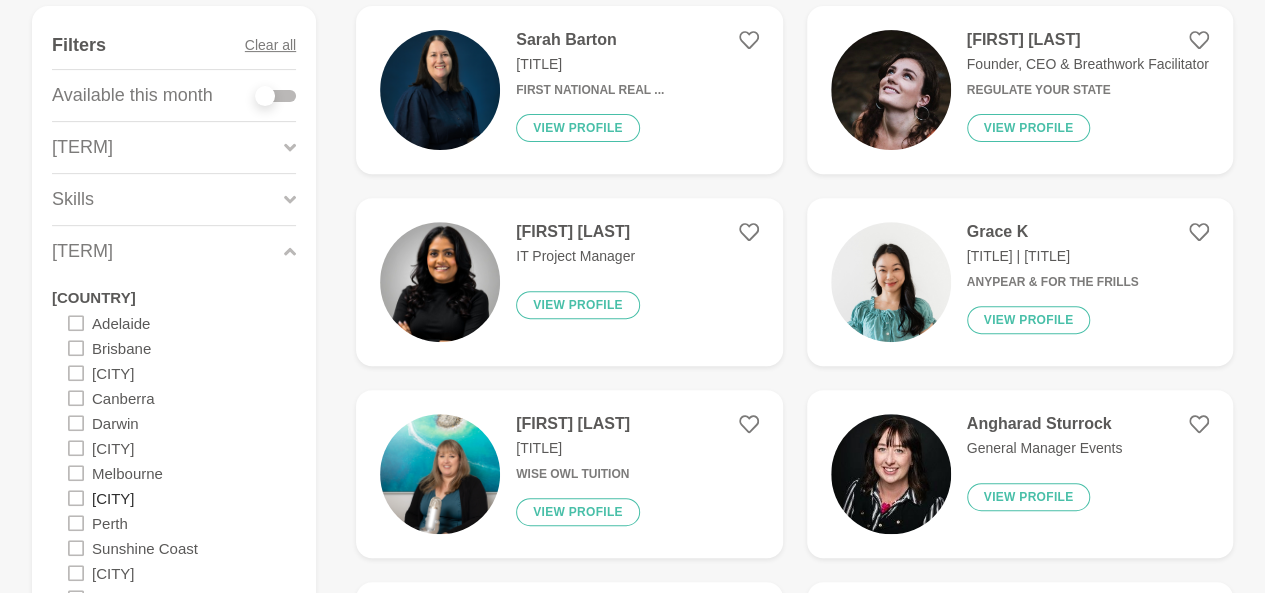 scroll, scrollTop: 400, scrollLeft: 0, axis: vertical 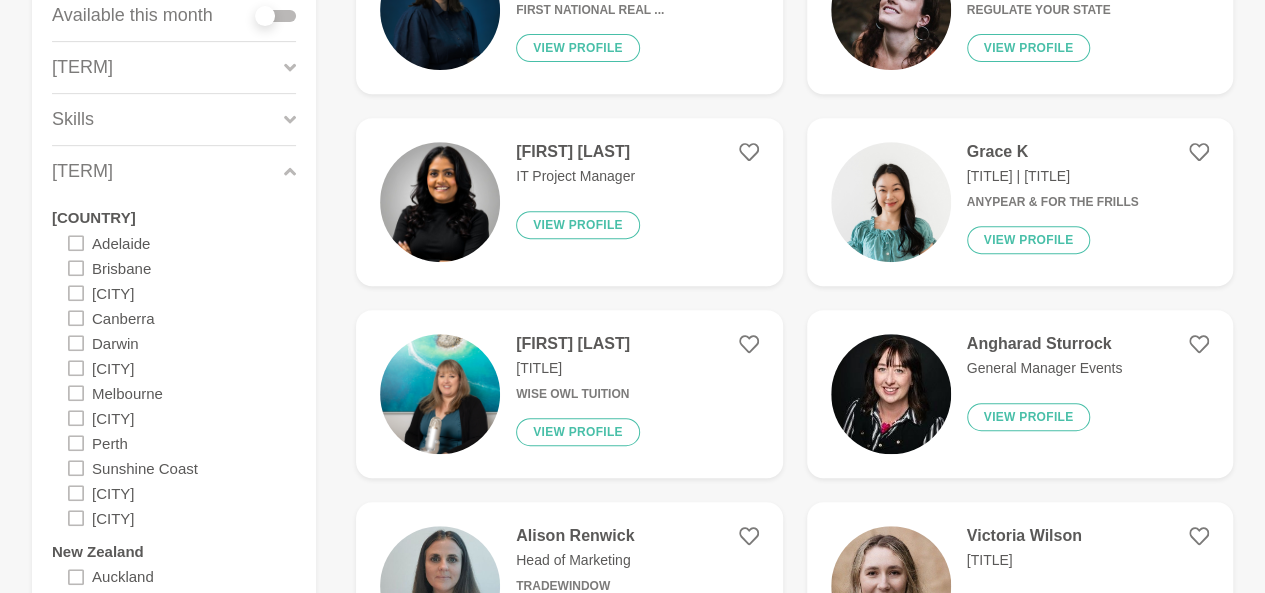 click 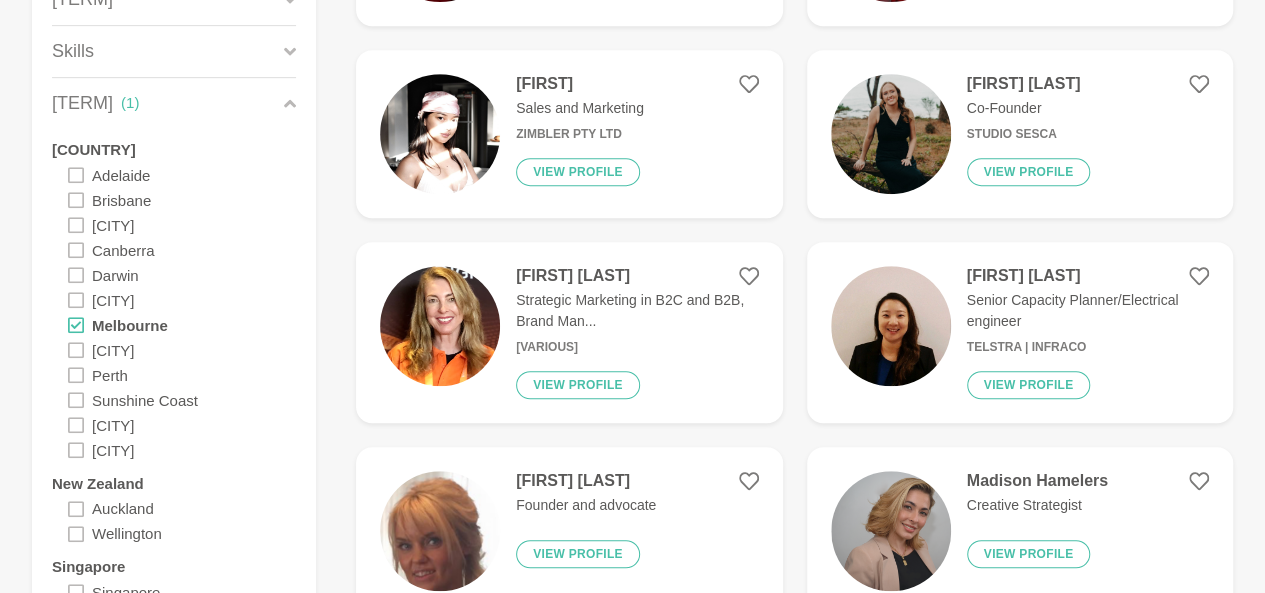 scroll, scrollTop: 500, scrollLeft: 0, axis: vertical 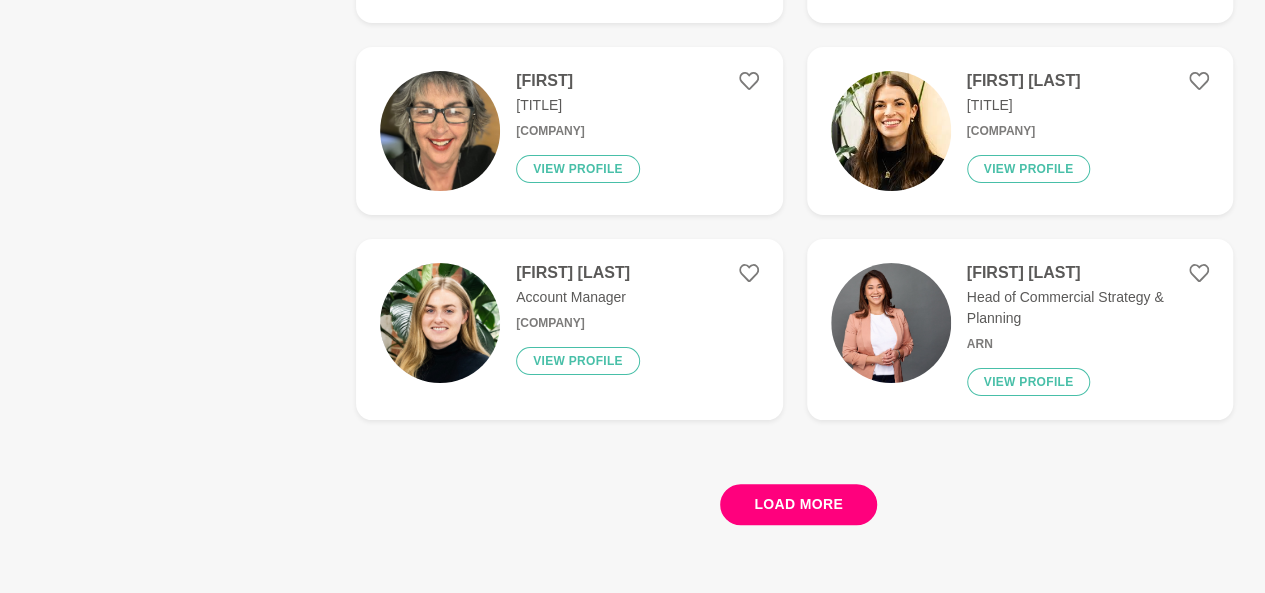 click on "Load more" at bounding box center (798, 504) 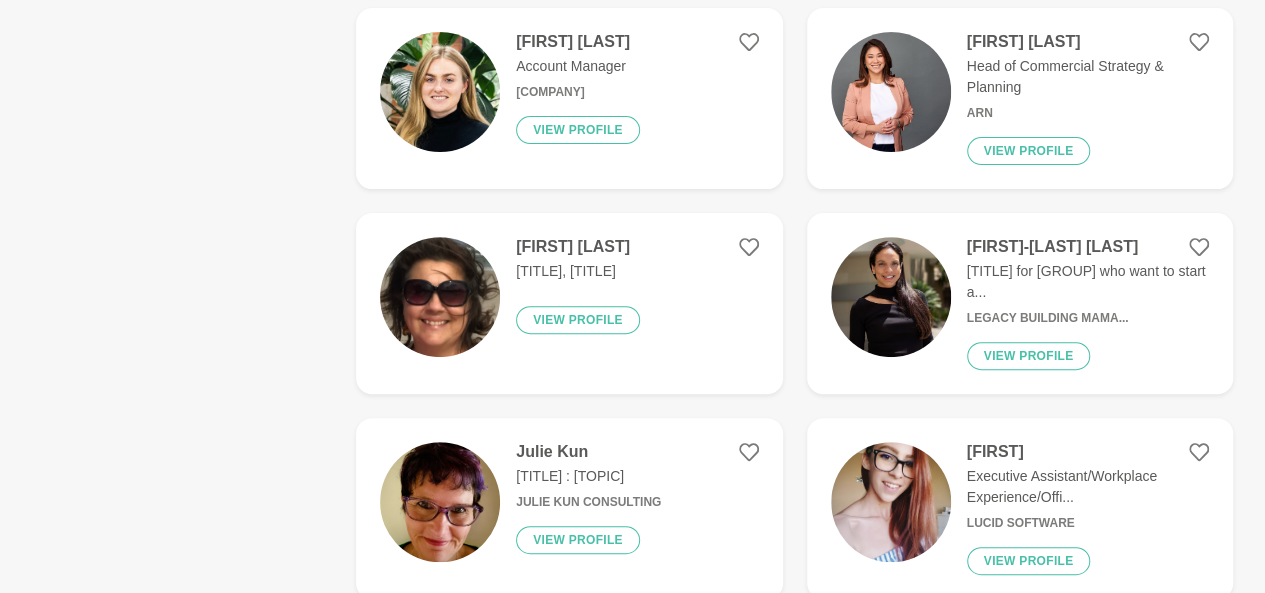 scroll, scrollTop: 4000, scrollLeft: 0, axis: vertical 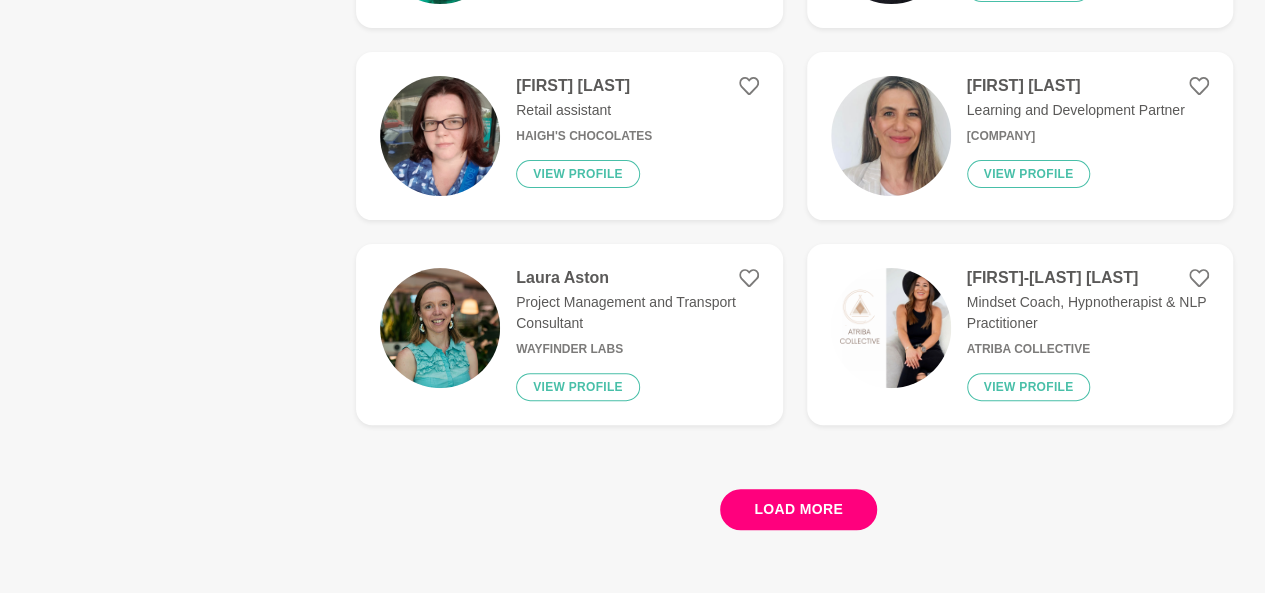 click on "Load more" at bounding box center (798, 509) 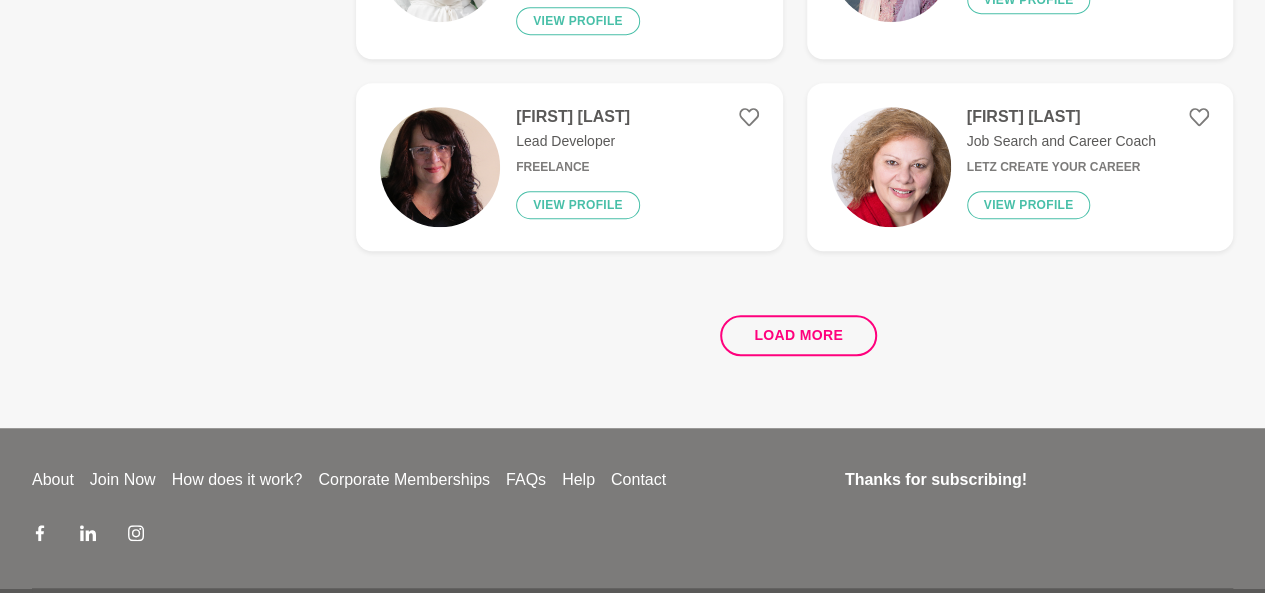 scroll, scrollTop: 11900, scrollLeft: 0, axis: vertical 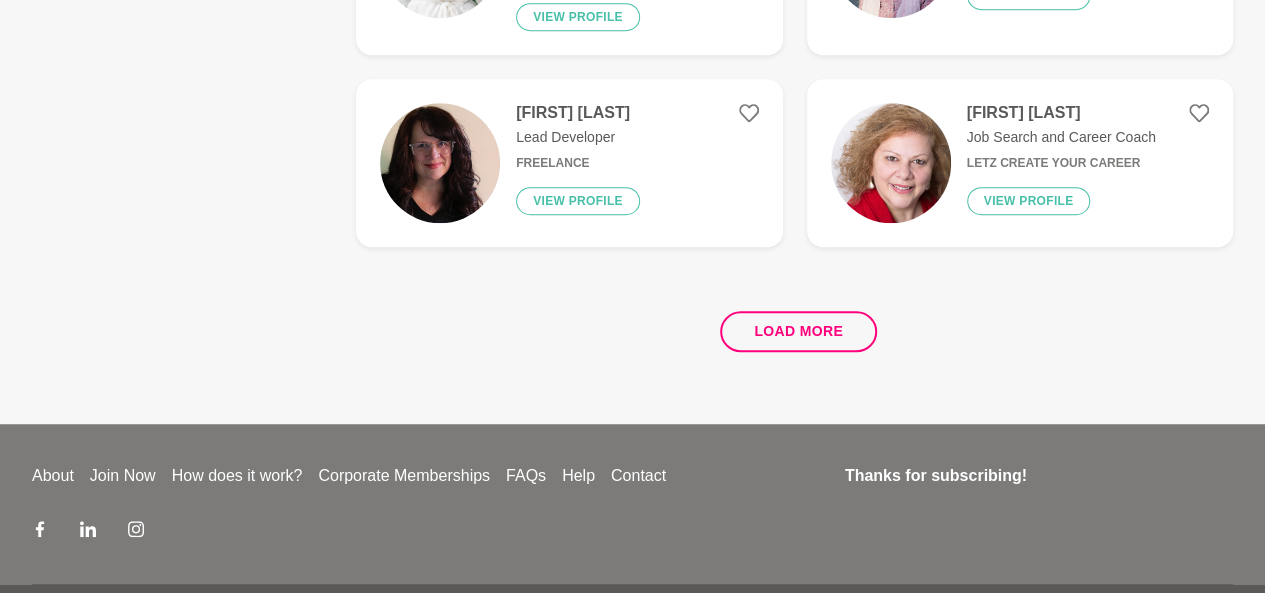 click on "Load more" at bounding box center (794, 323) 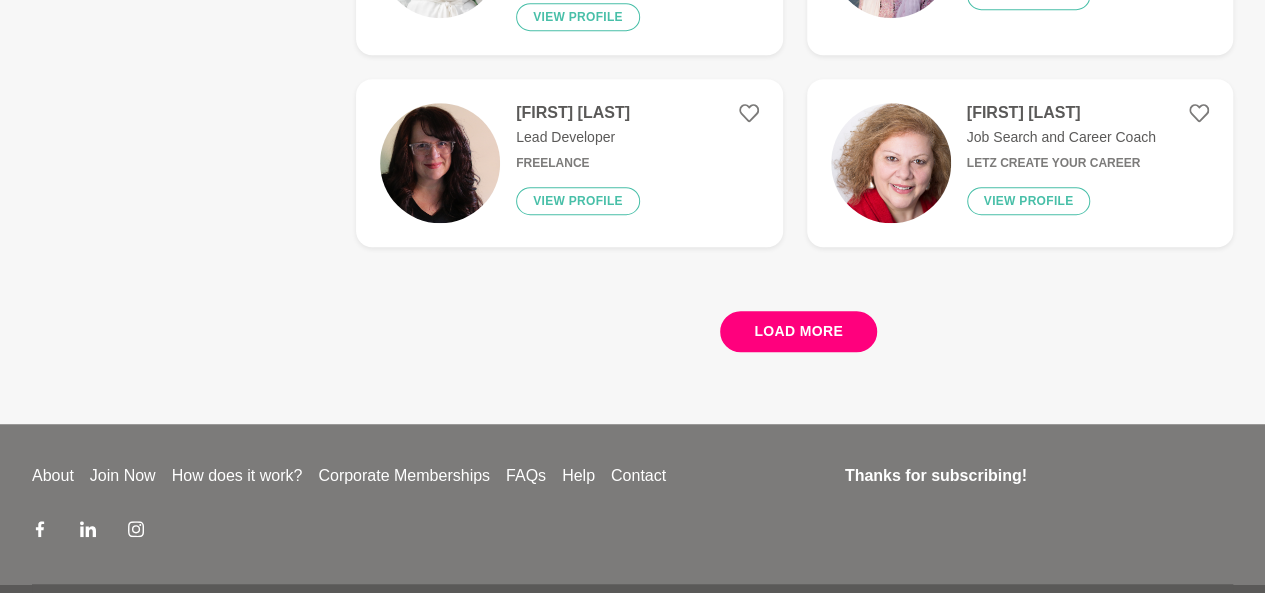 click on "Load more" at bounding box center (798, 331) 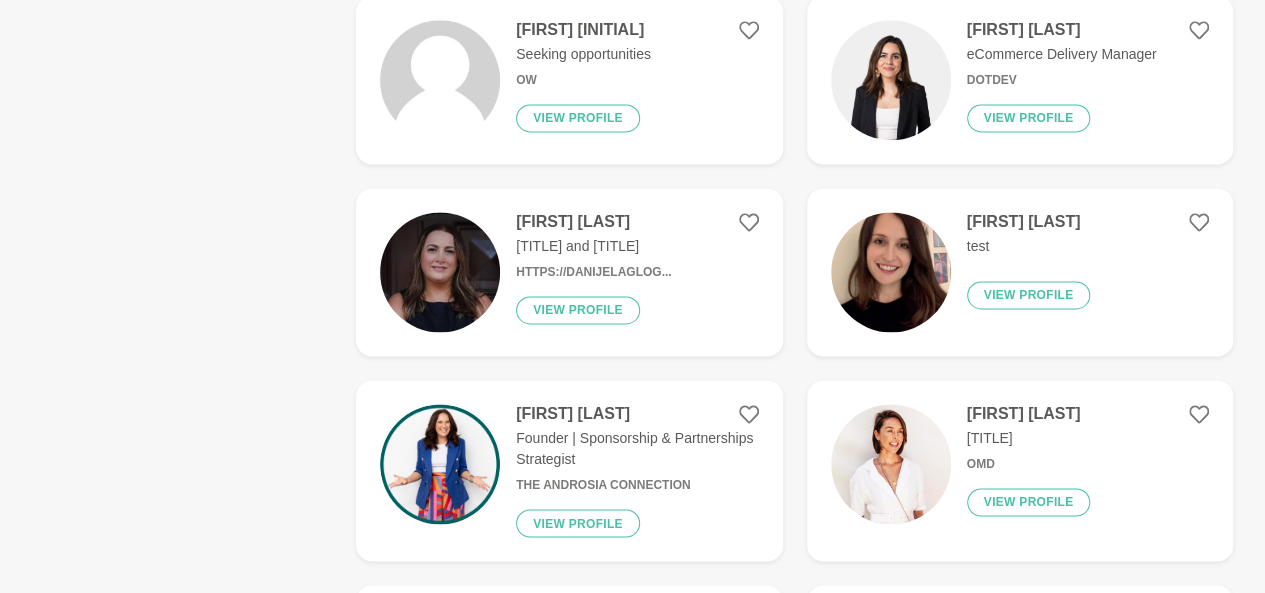 scroll, scrollTop: 12800, scrollLeft: 0, axis: vertical 